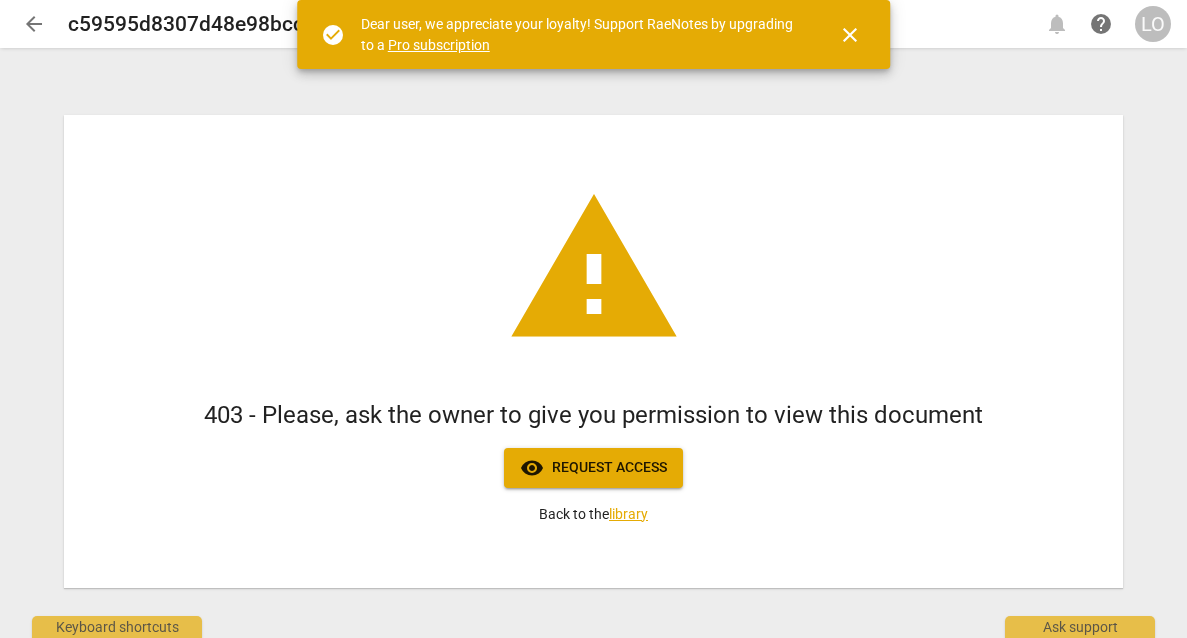 scroll, scrollTop: 0, scrollLeft: 0, axis: both 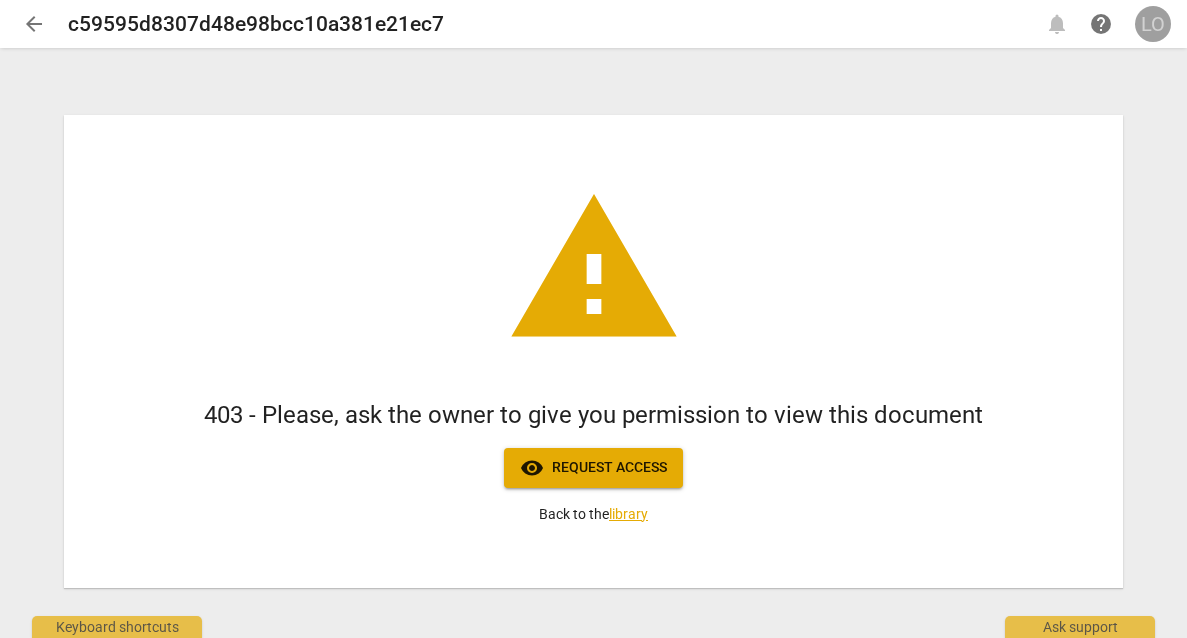 click on "LO" at bounding box center (1153, 24) 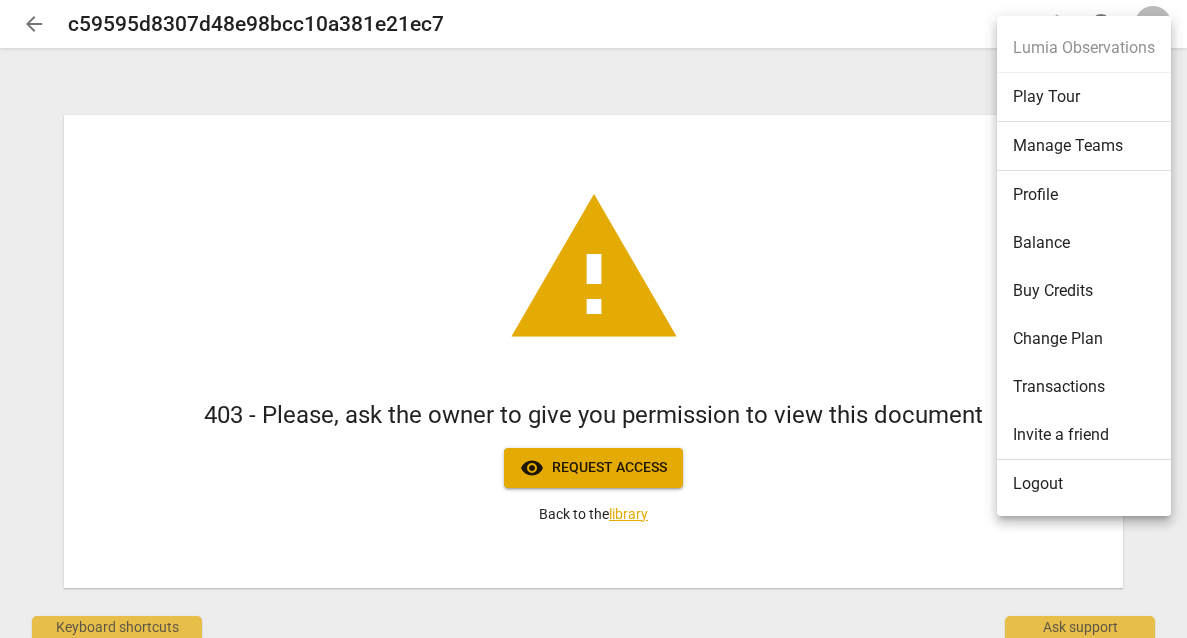 click on "Logout" at bounding box center [1084, 484] 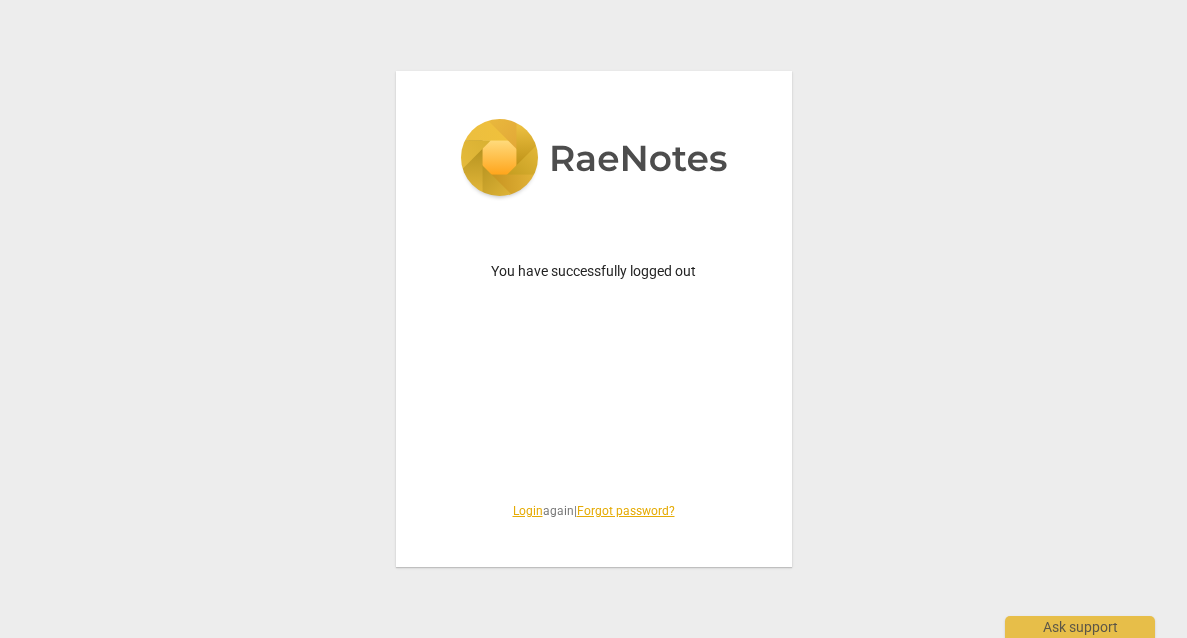click on "Login" at bounding box center (528, 511) 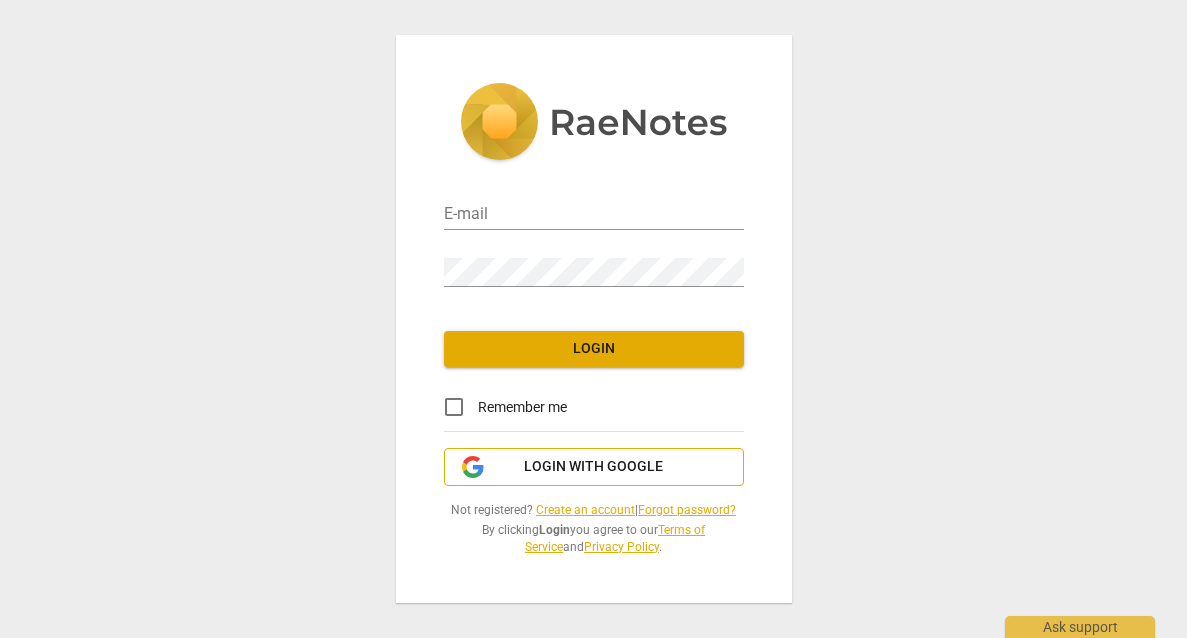 click on "Login with Google" at bounding box center (593, 467) 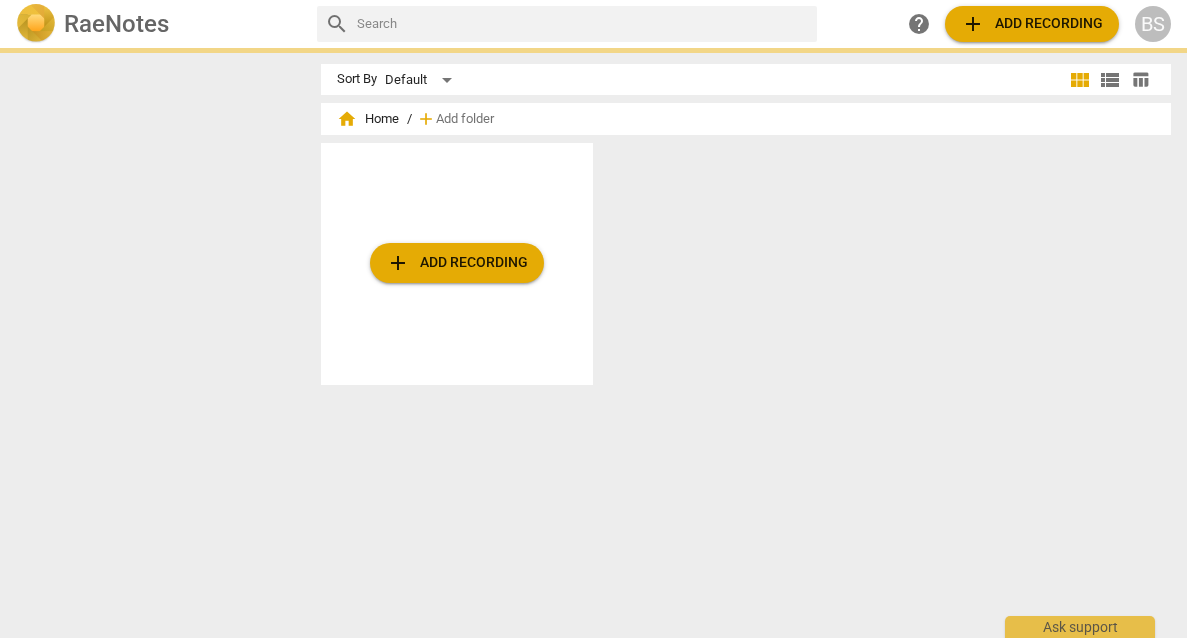 scroll, scrollTop: 0, scrollLeft: 0, axis: both 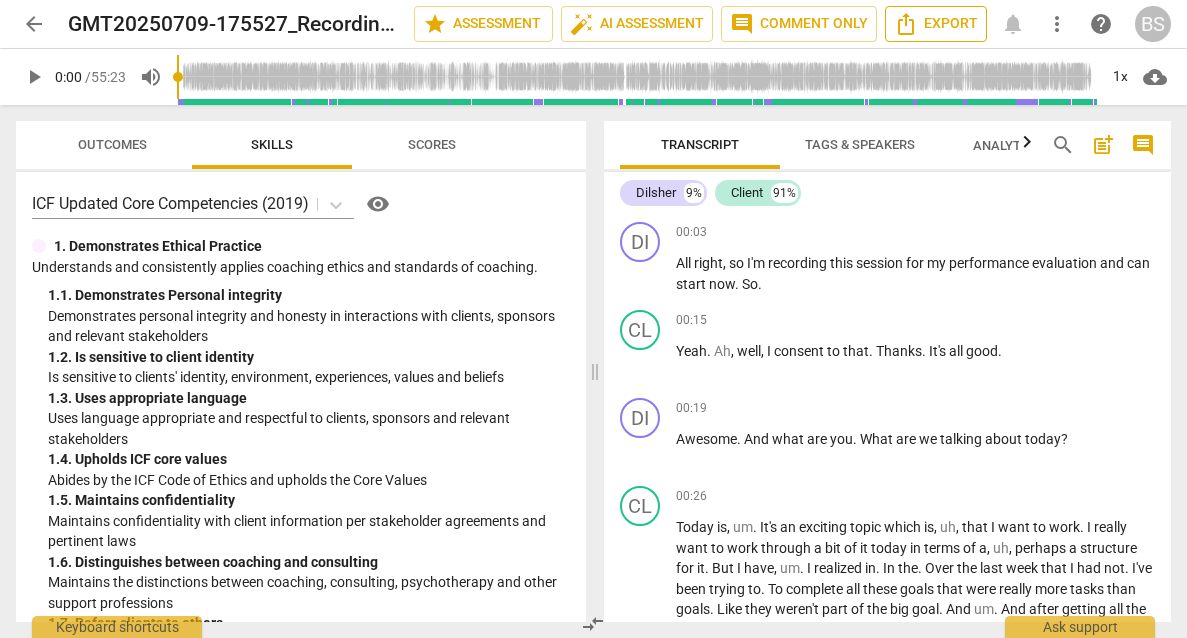 click on "Export" at bounding box center [936, 24] 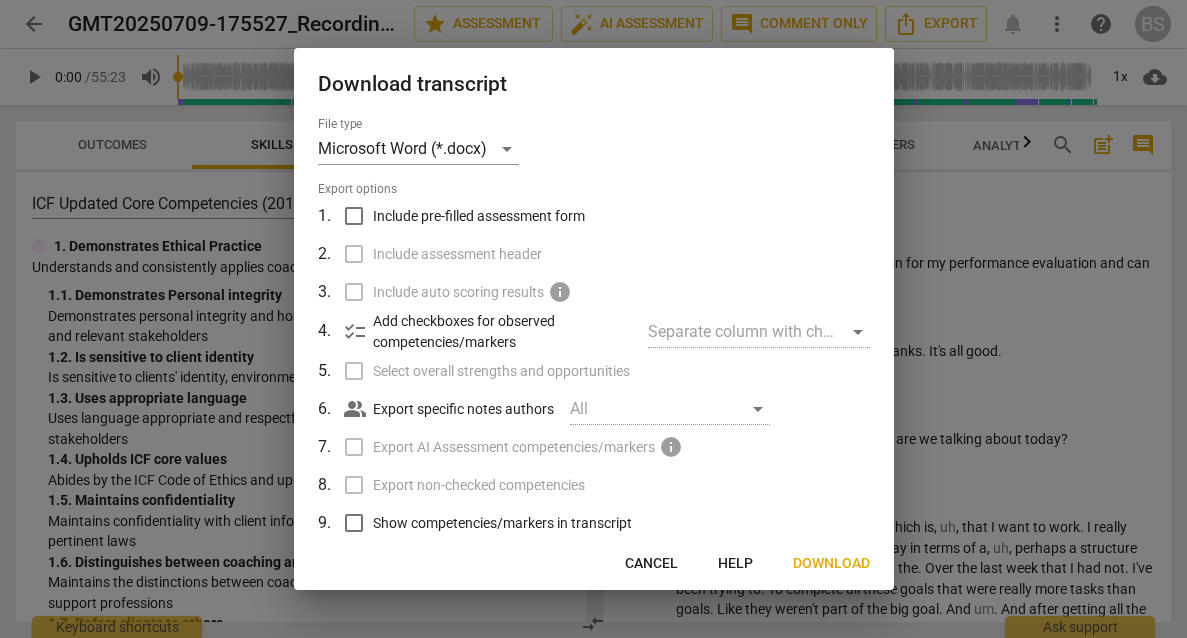 click on "Download" at bounding box center [831, 564] 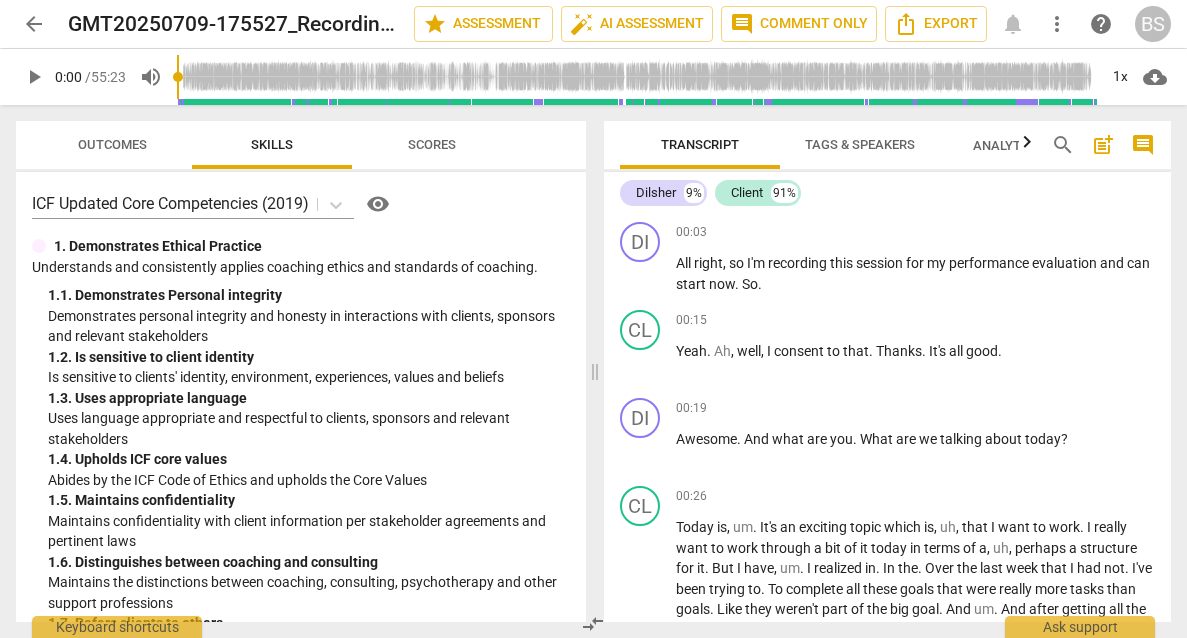 click on "BS" at bounding box center [1153, 24] 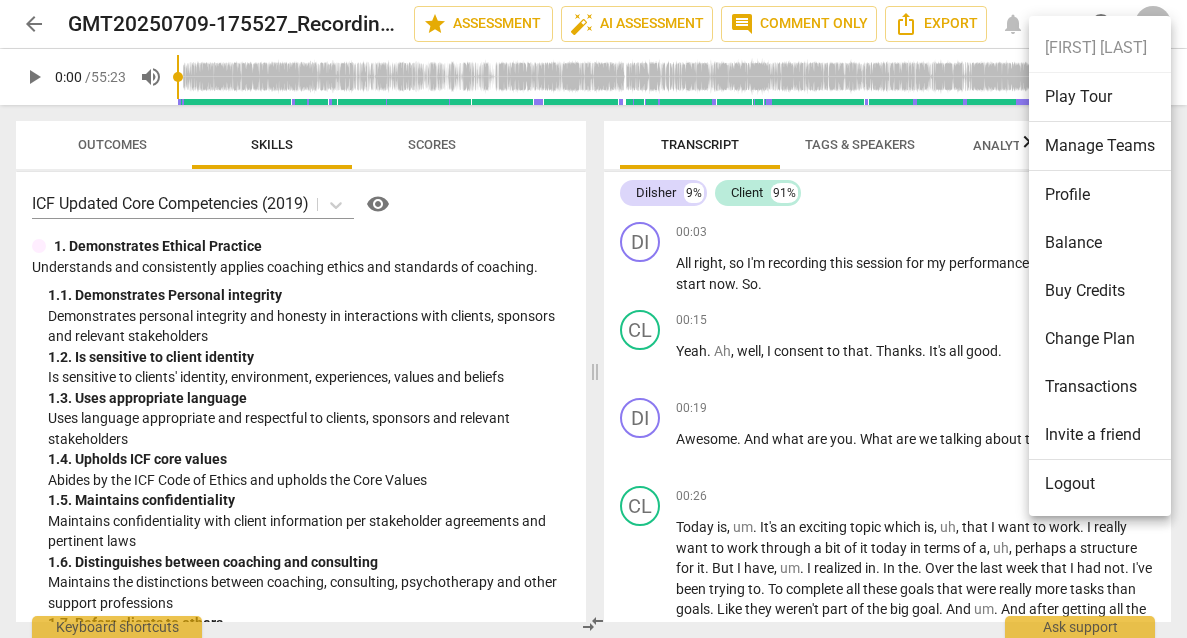 click on "Logout" at bounding box center (1100, 484) 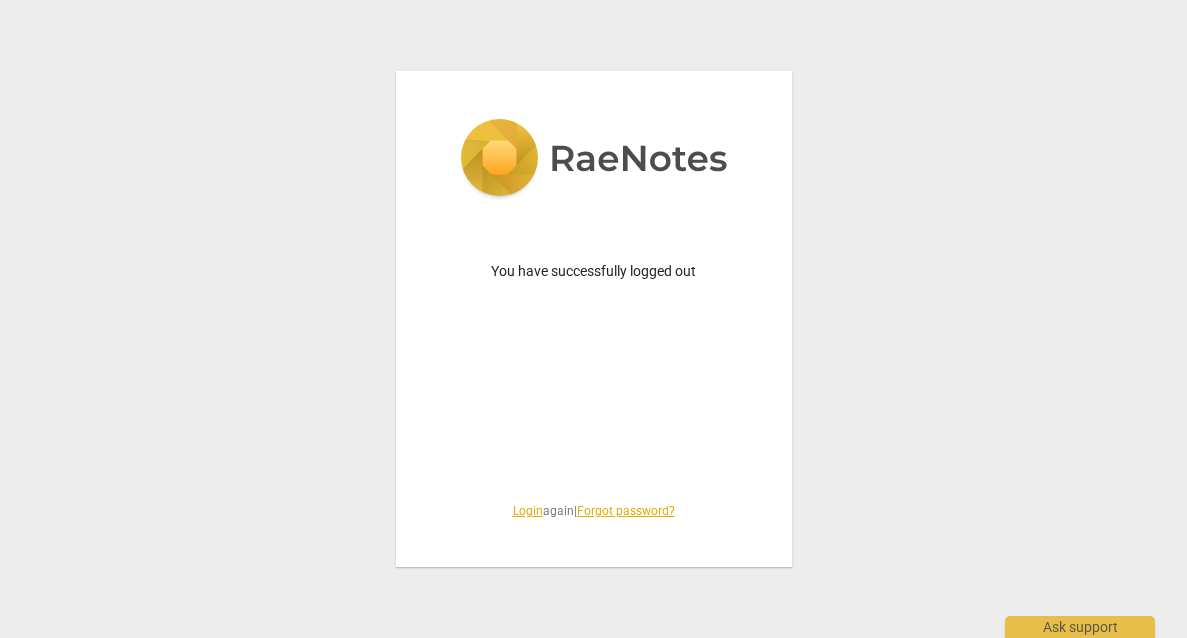click on "Login" at bounding box center (528, 511) 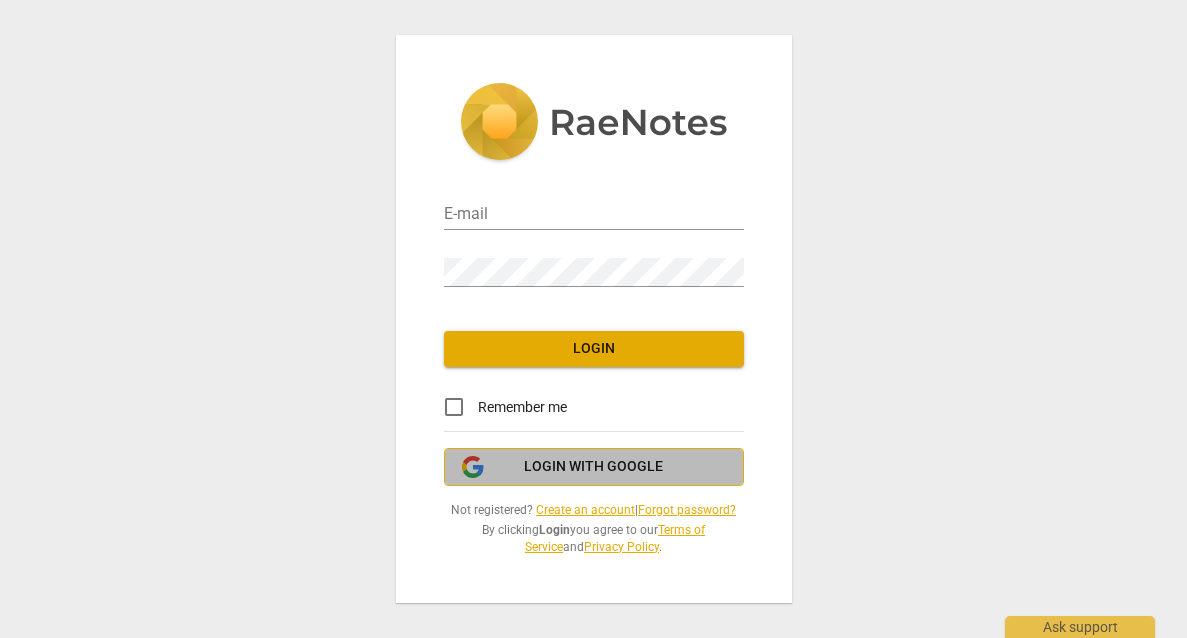 click on "Login with Google" at bounding box center [594, 467] 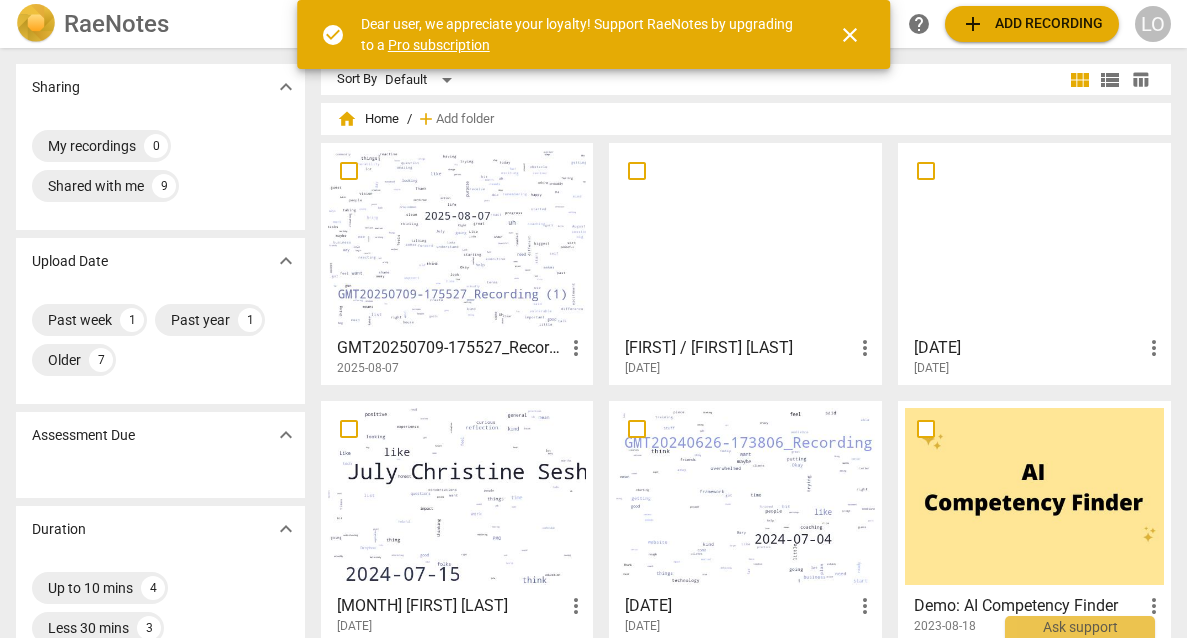 scroll, scrollTop: 0, scrollLeft: 0, axis: both 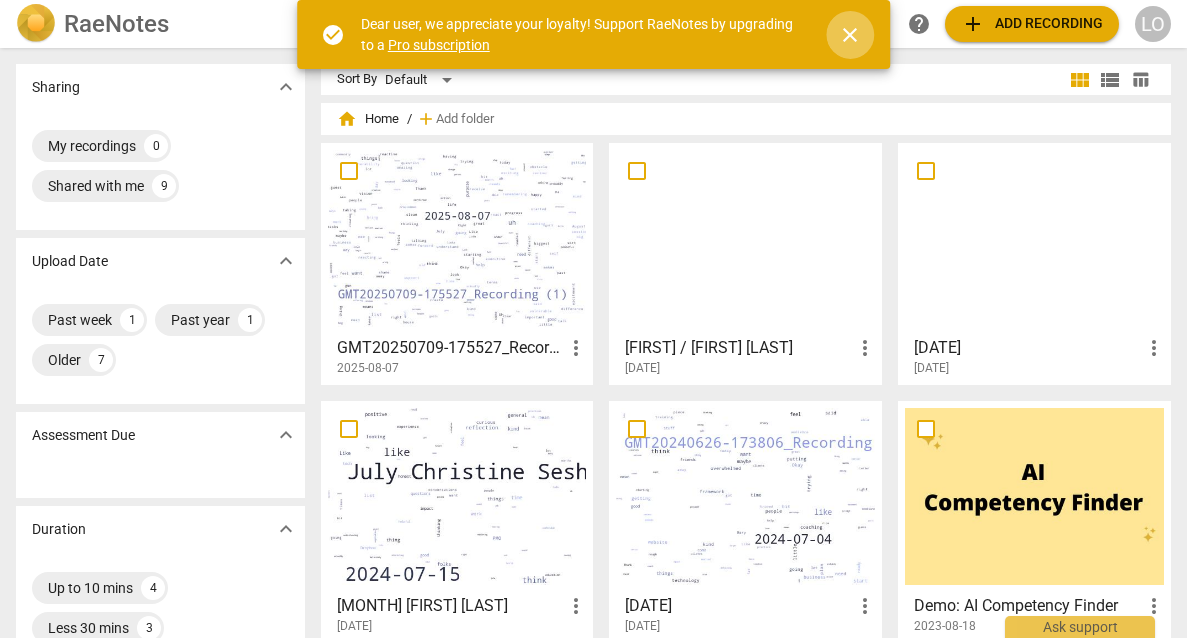 click on "close" at bounding box center [850, 35] 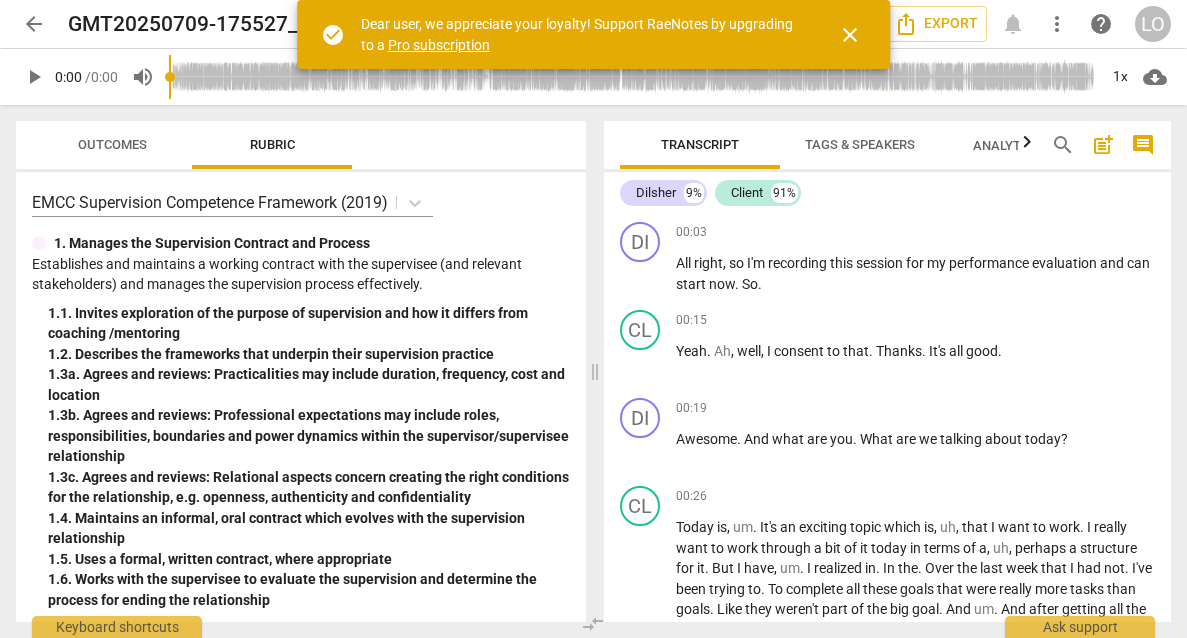 scroll, scrollTop: 0, scrollLeft: 0, axis: both 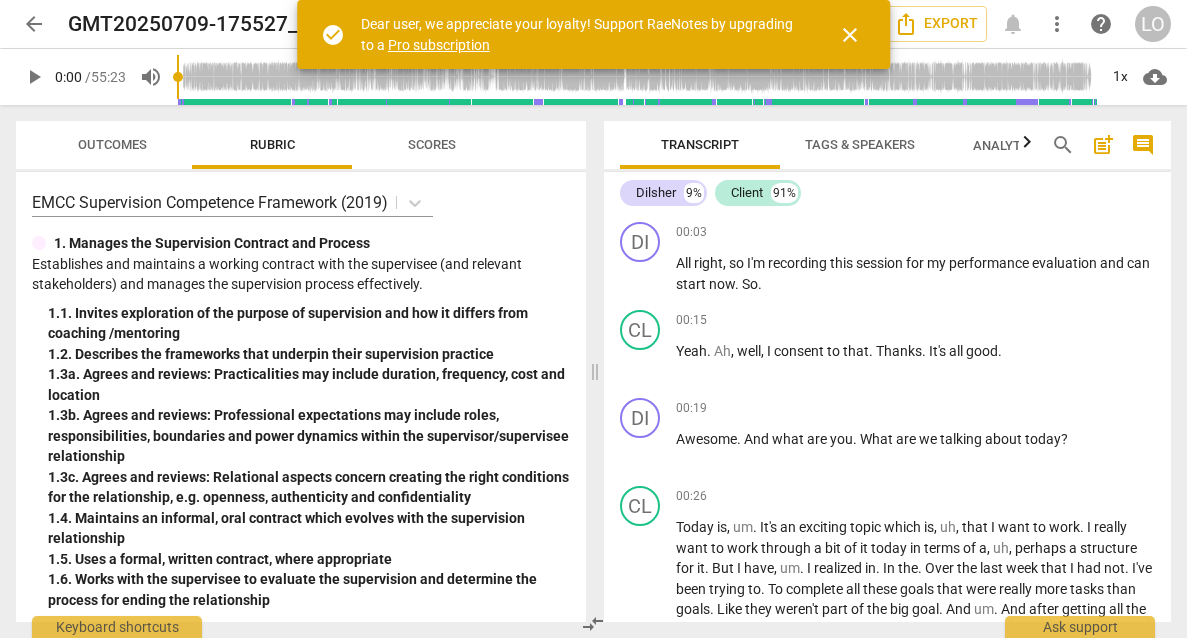 click on "close" at bounding box center (850, 35) 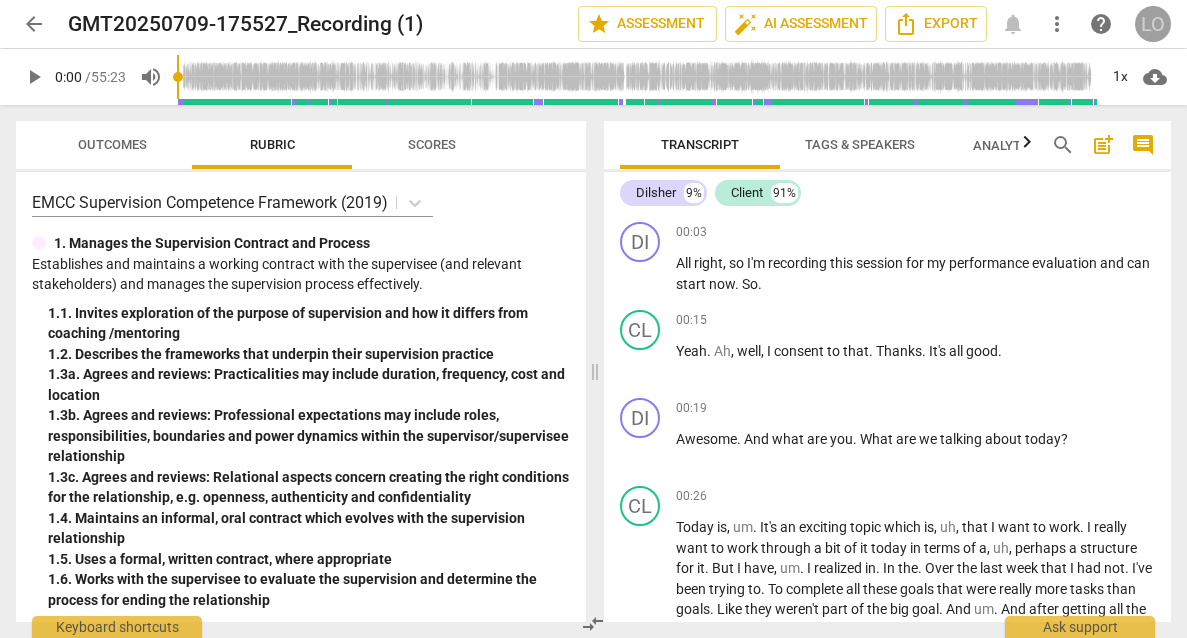 click on "LO" at bounding box center (1153, 24) 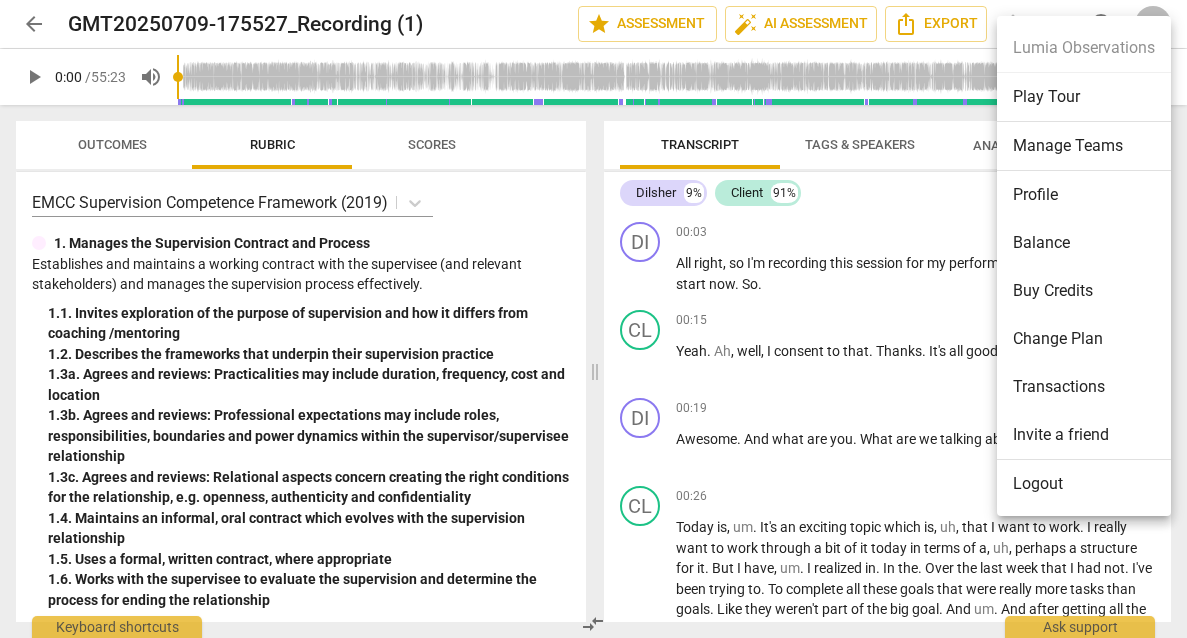 click at bounding box center [593, 319] 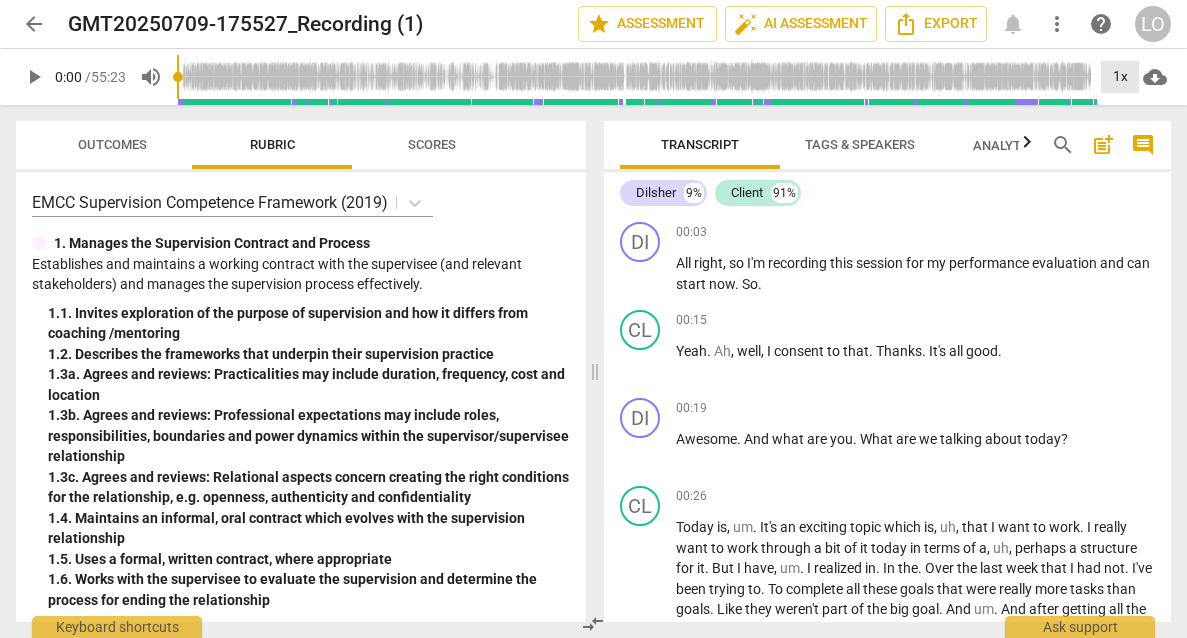 click on "1x" at bounding box center (1120, 77) 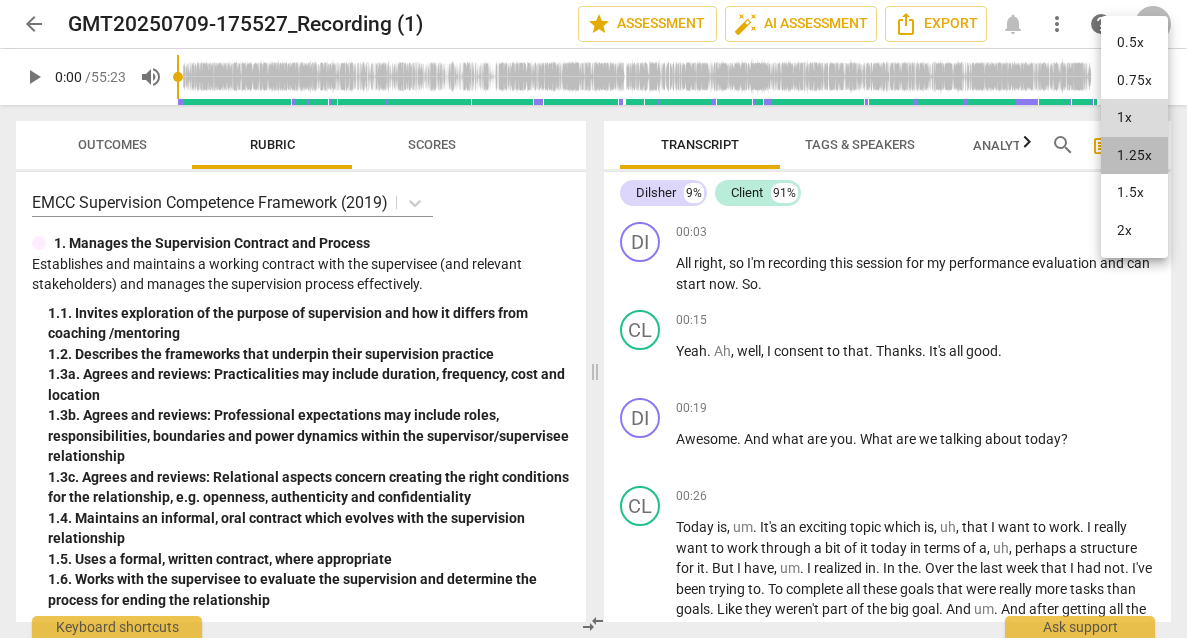 click on "1.25x" at bounding box center [1134, 156] 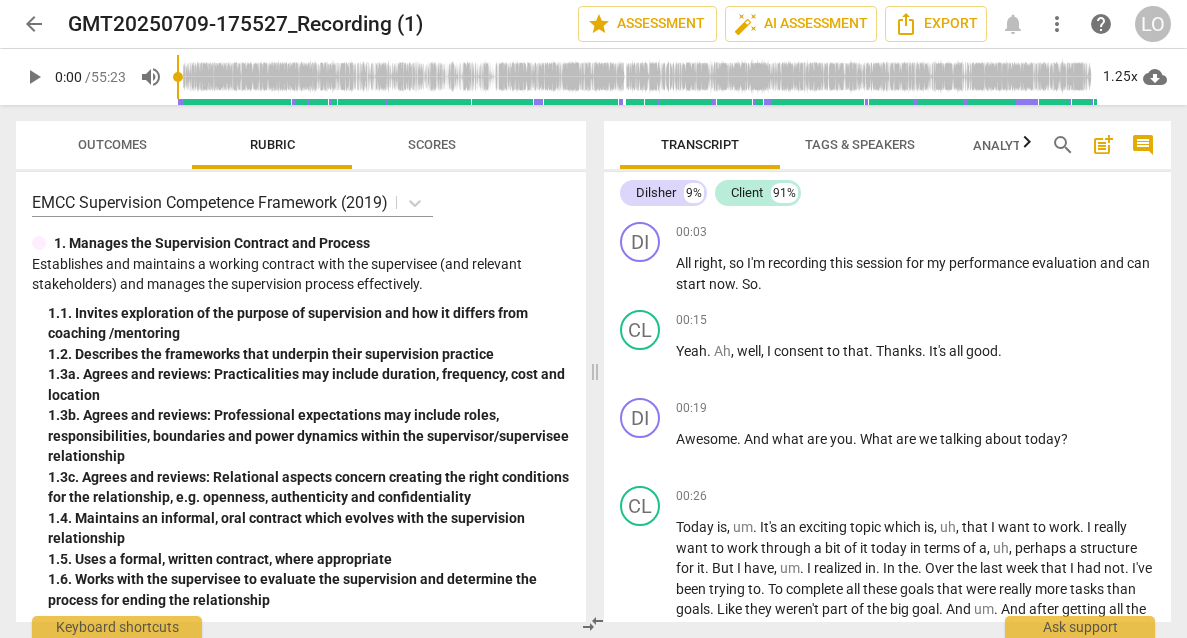 click on "play_arrow" at bounding box center (34, 77) 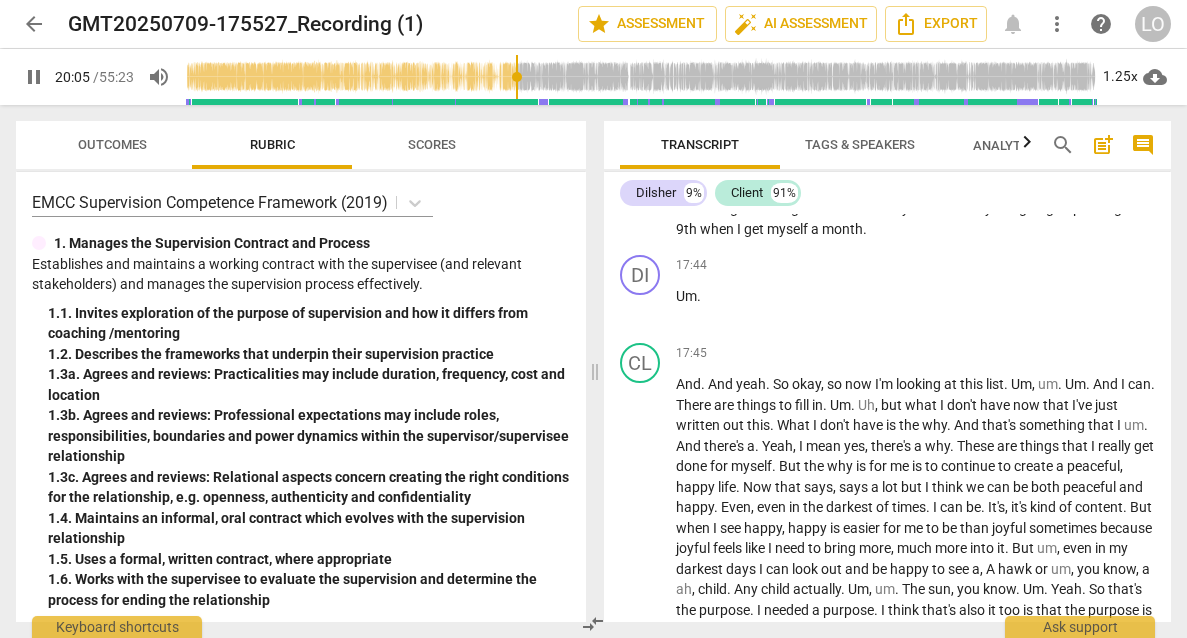 scroll, scrollTop: 4209, scrollLeft: 0, axis: vertical 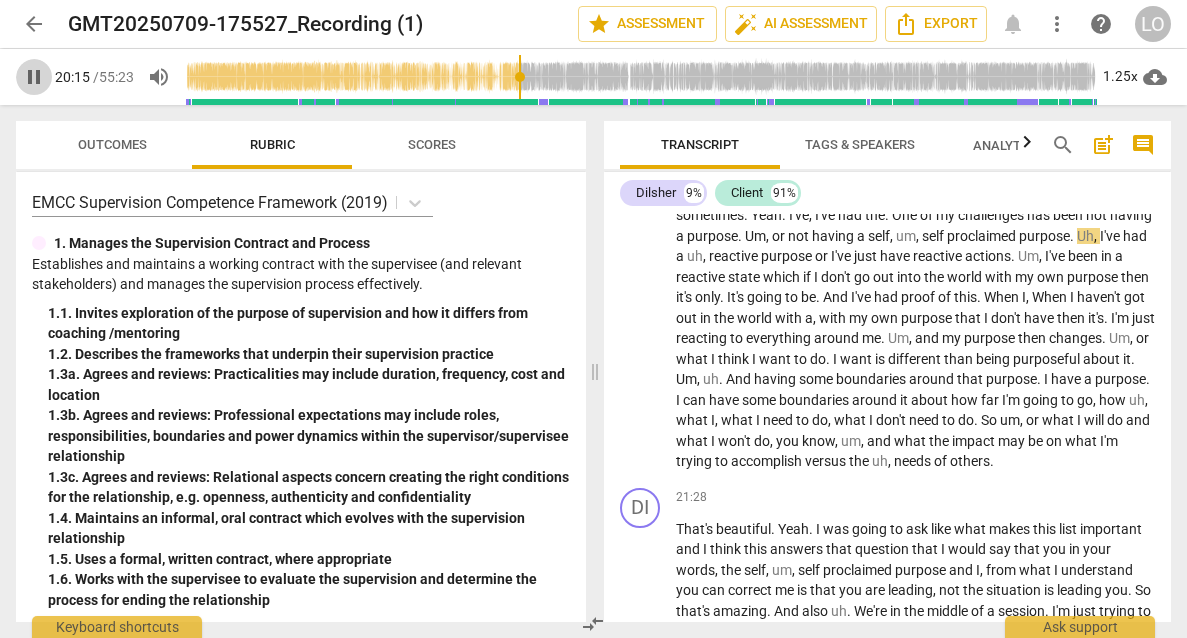 click on "pause" at bounding box center (34, 77) 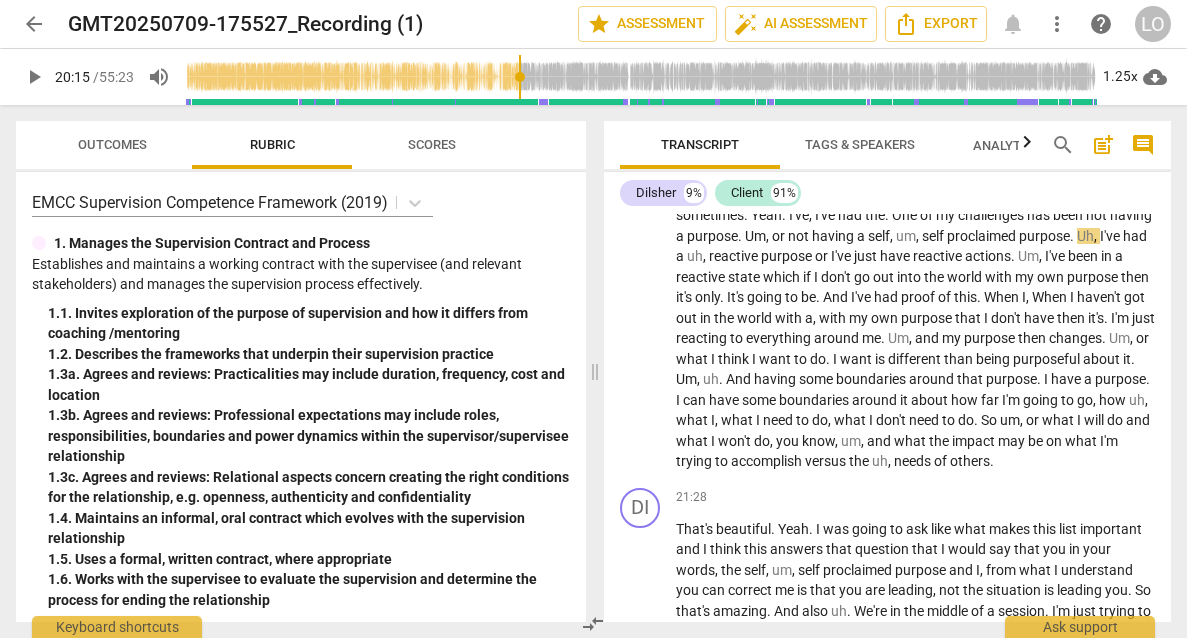 click on "play_arrow" at bounding box center (34, 77) 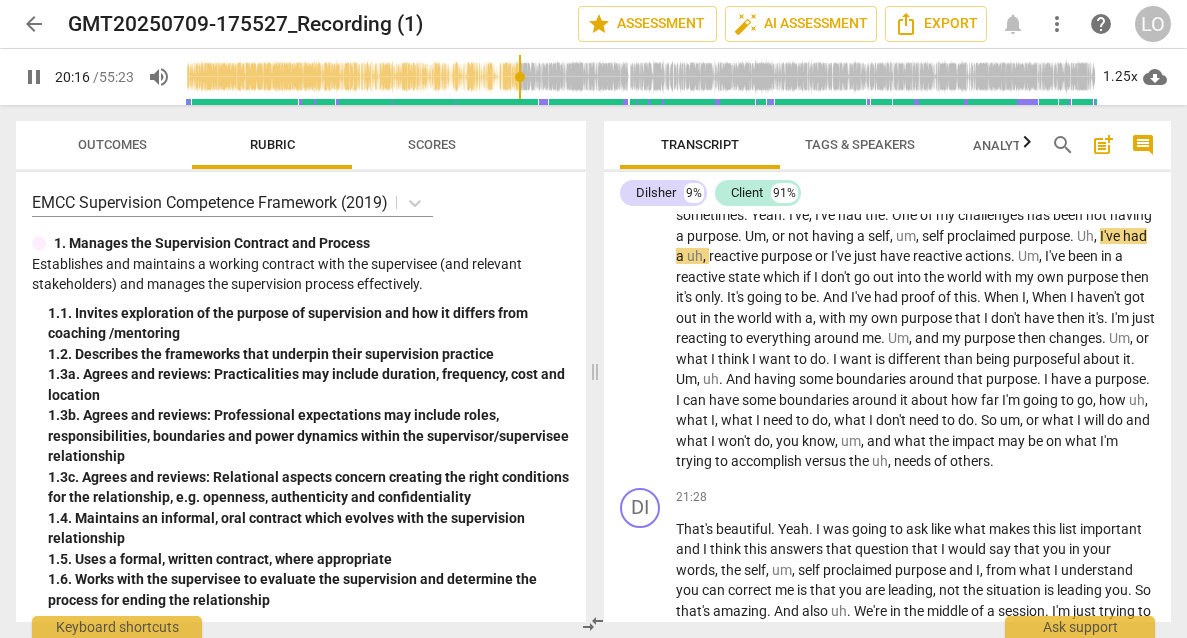 scroll, scrollTop: 0, scrollLeft: 0, axis: both 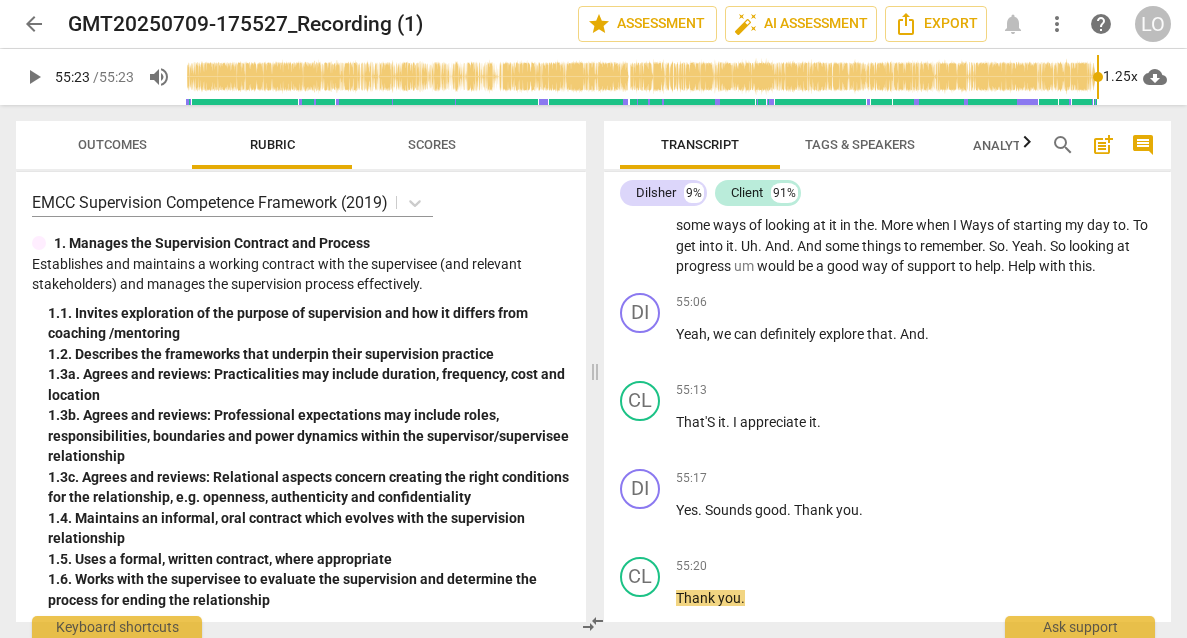 type on "3323" 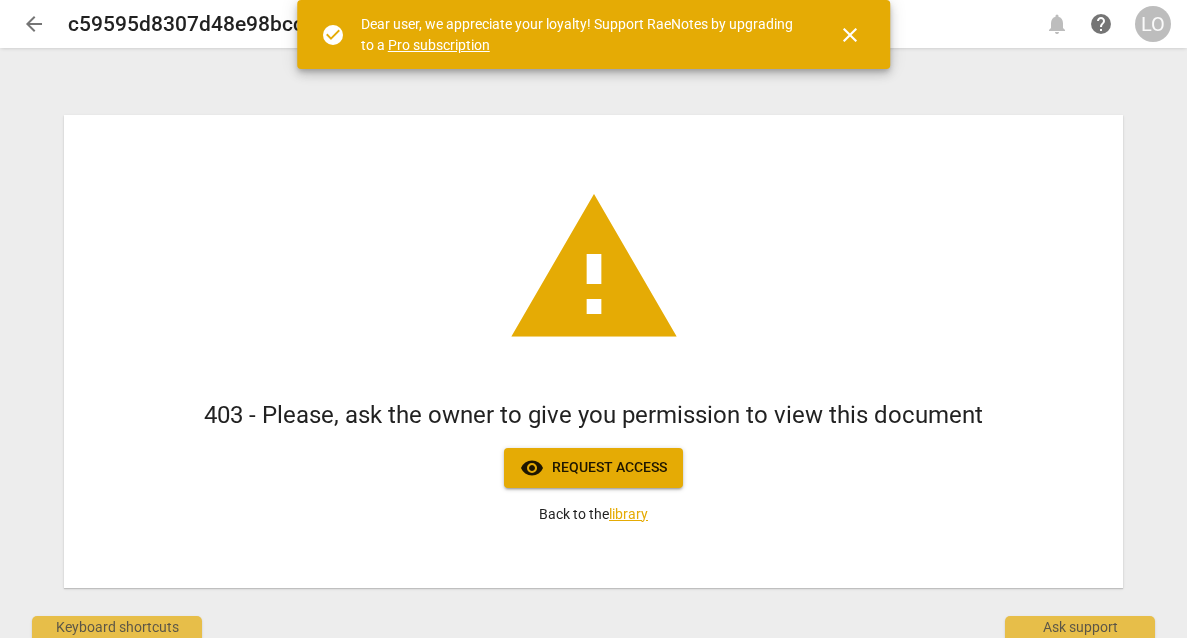 scroll, scrollTop: 0, scrollLeft: 0, axis: both 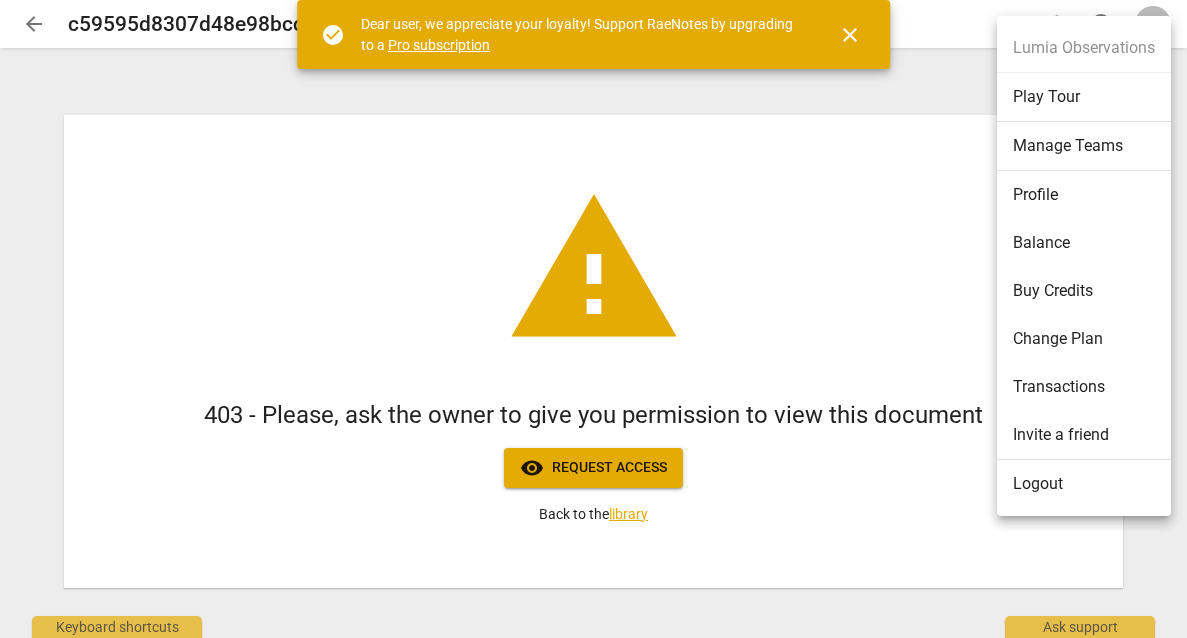 click at bounding box center (593, 319) 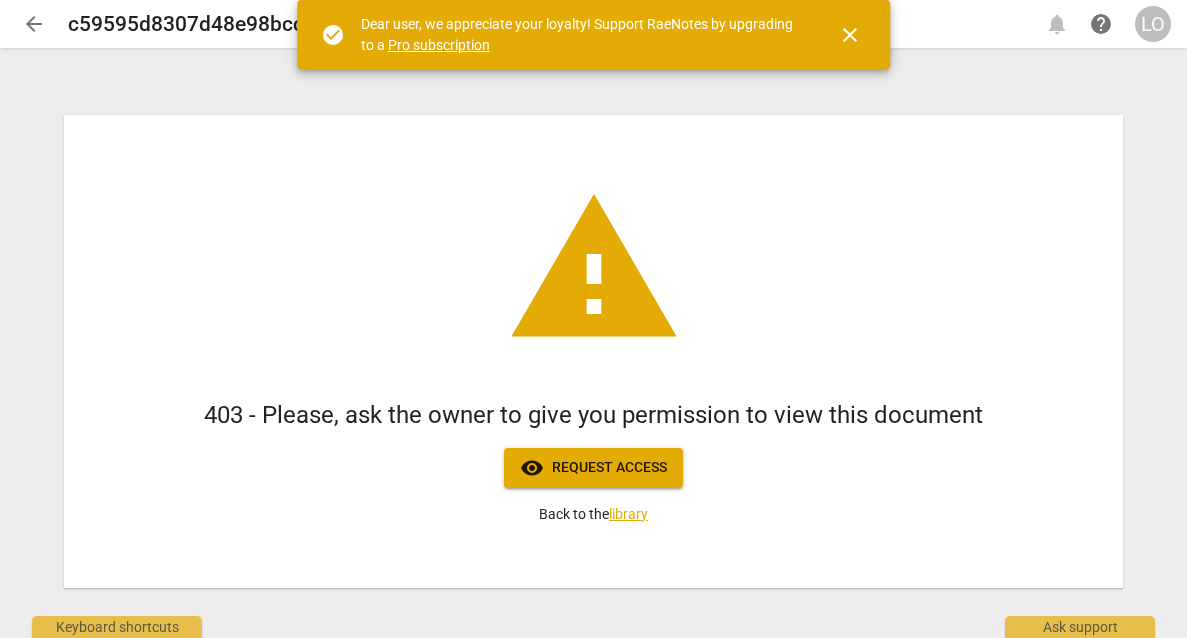click on "close" at bounding box center (850, 35) 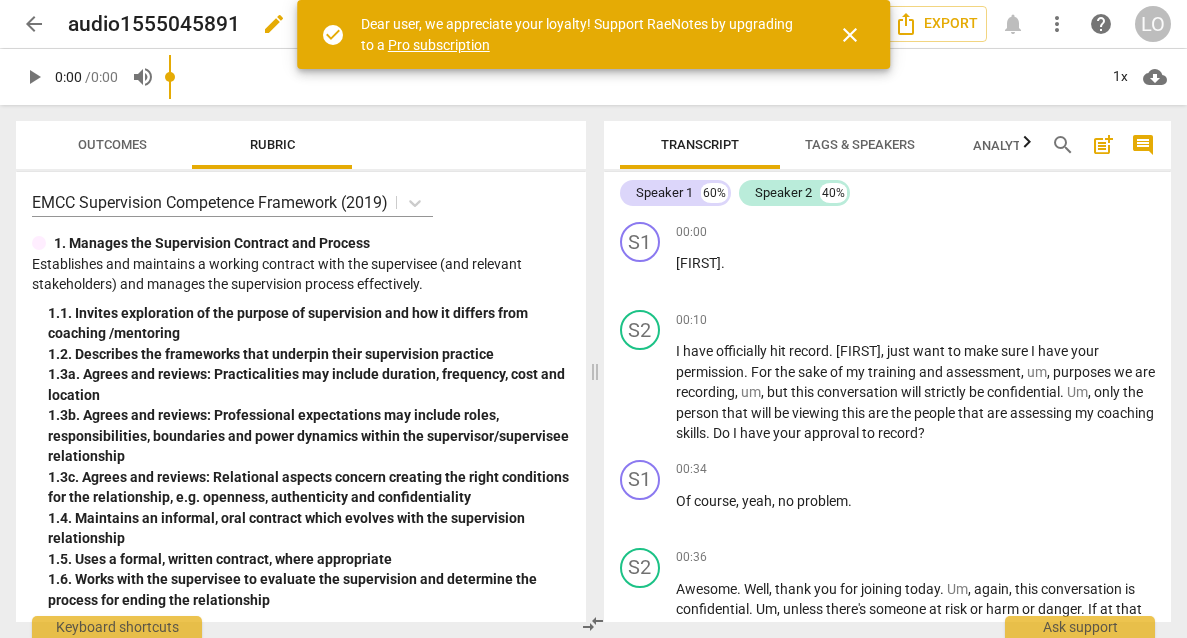 scroll, scrollTop: 0, scrollLeft: 0, axis: both 